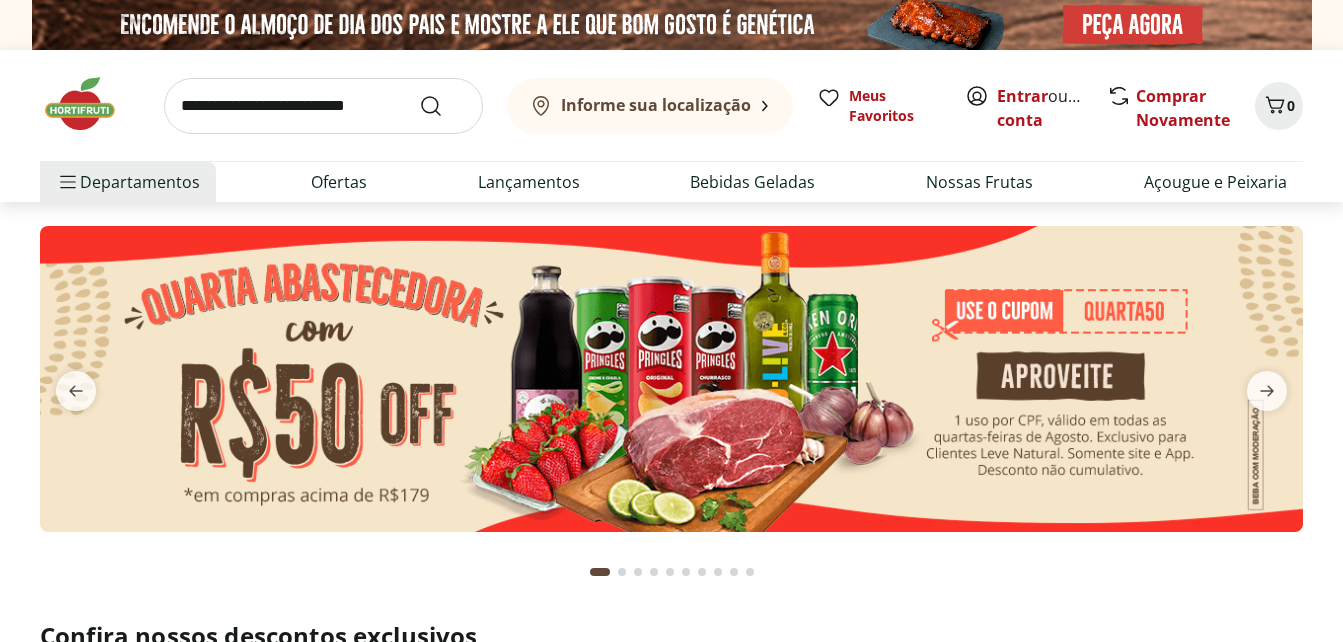 scroll, scrollTop: 0, scrollLeft: 0, axis: both 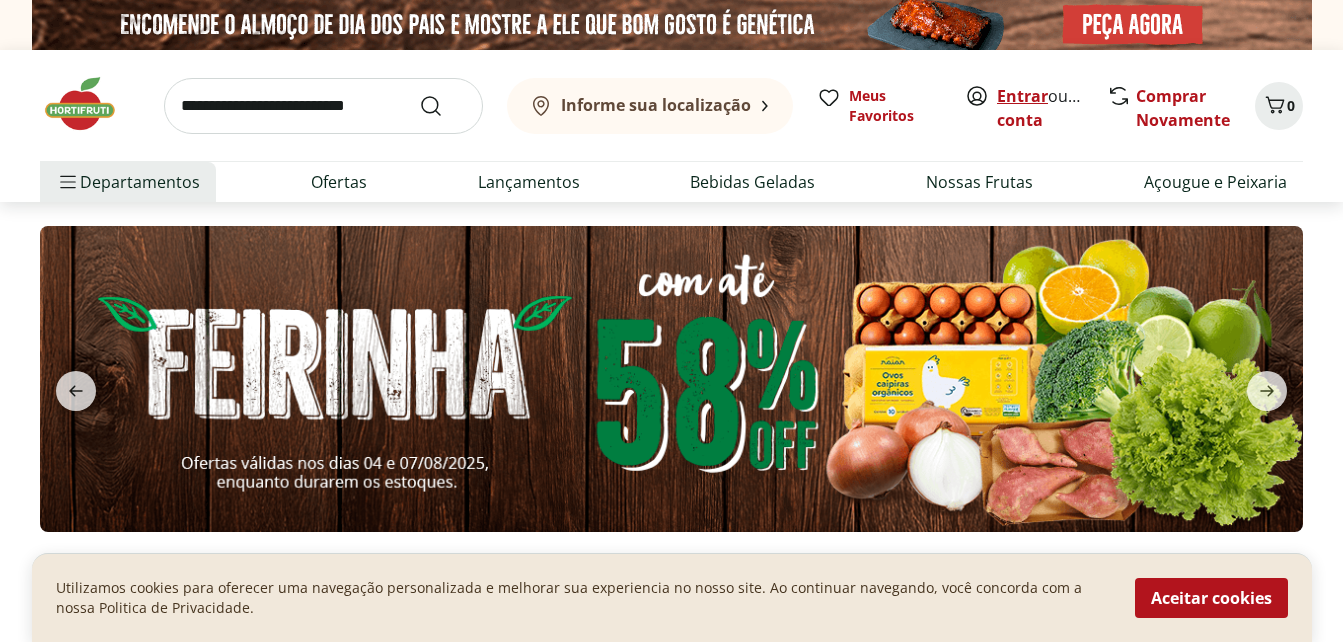 click on "Entrar" at bounding box center [1022, 96] 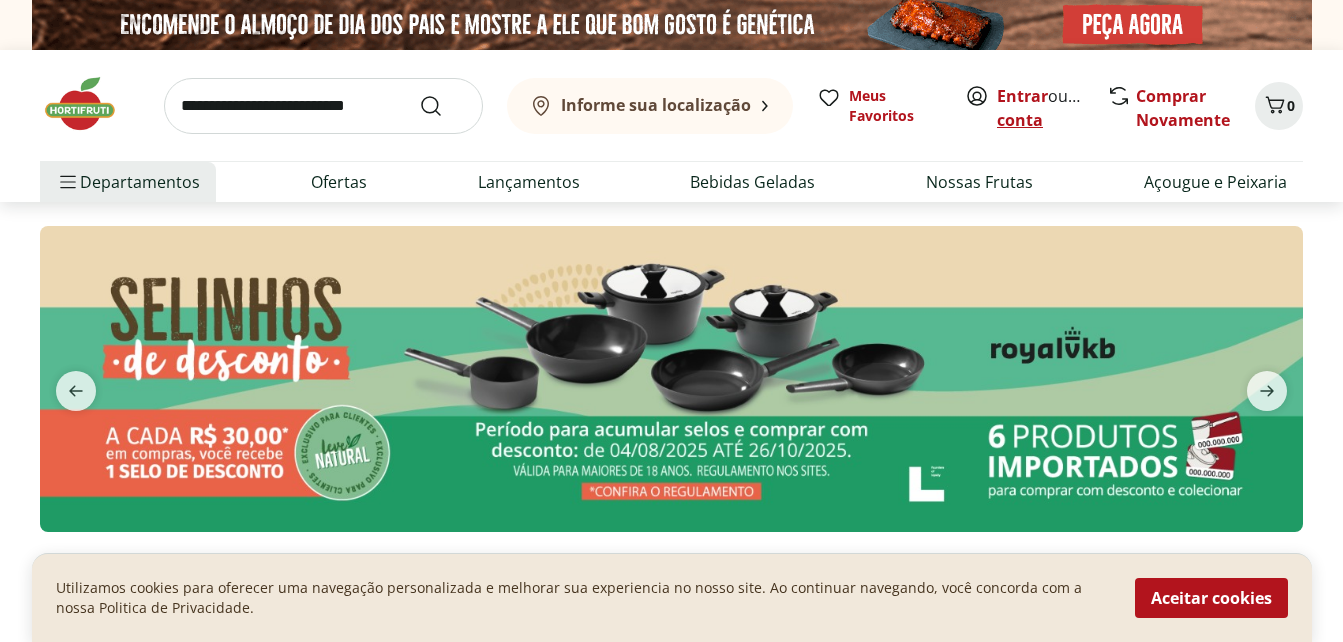 click on "Criar conta" at bounding box center (1052, 108) 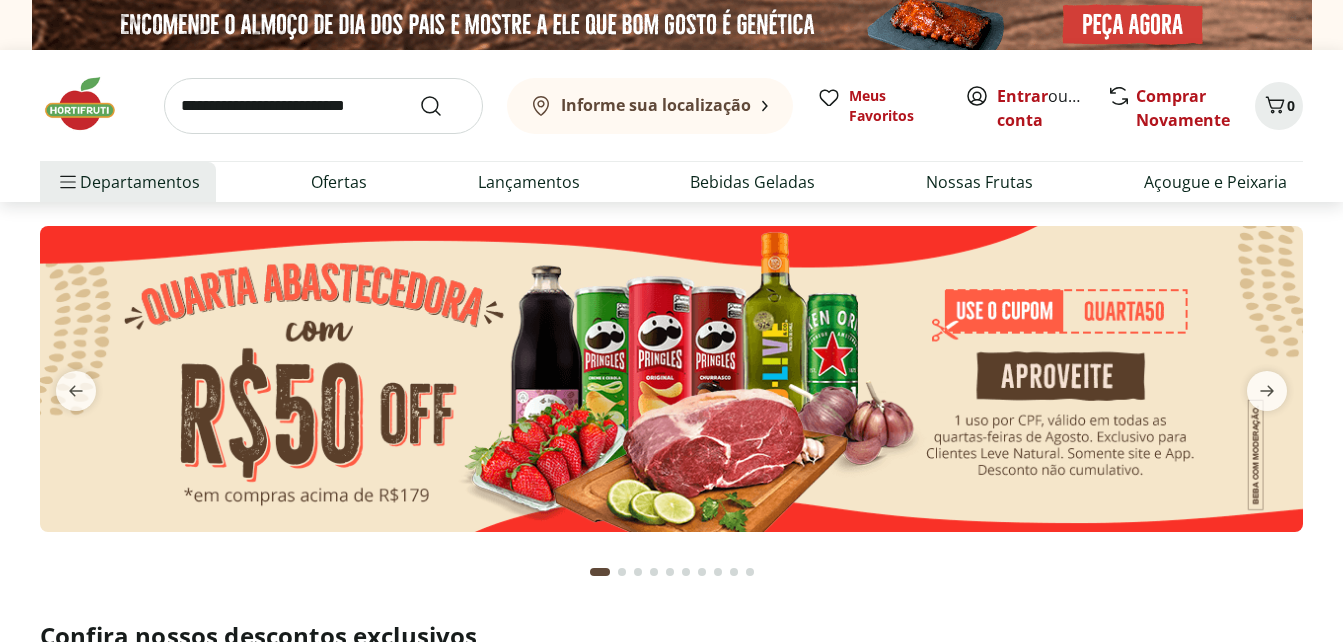 scroll, scrollTop: 0, scrollLeft: 0, axis: both 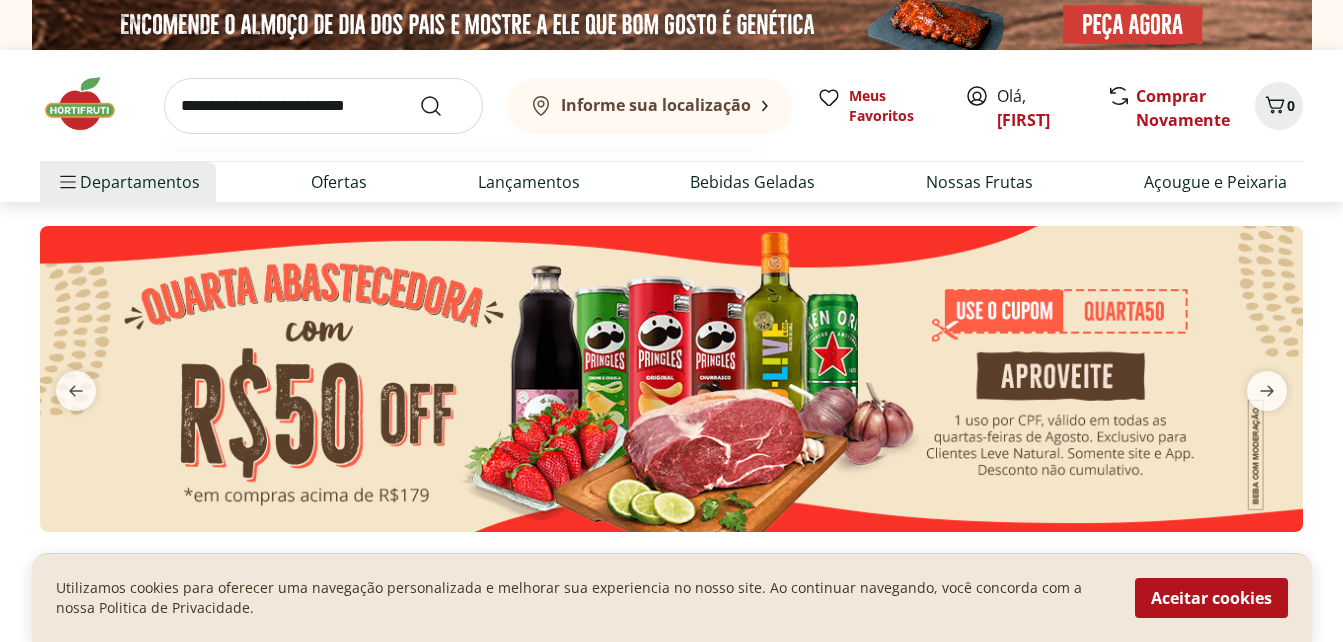 click at bounding box center [323, 106] 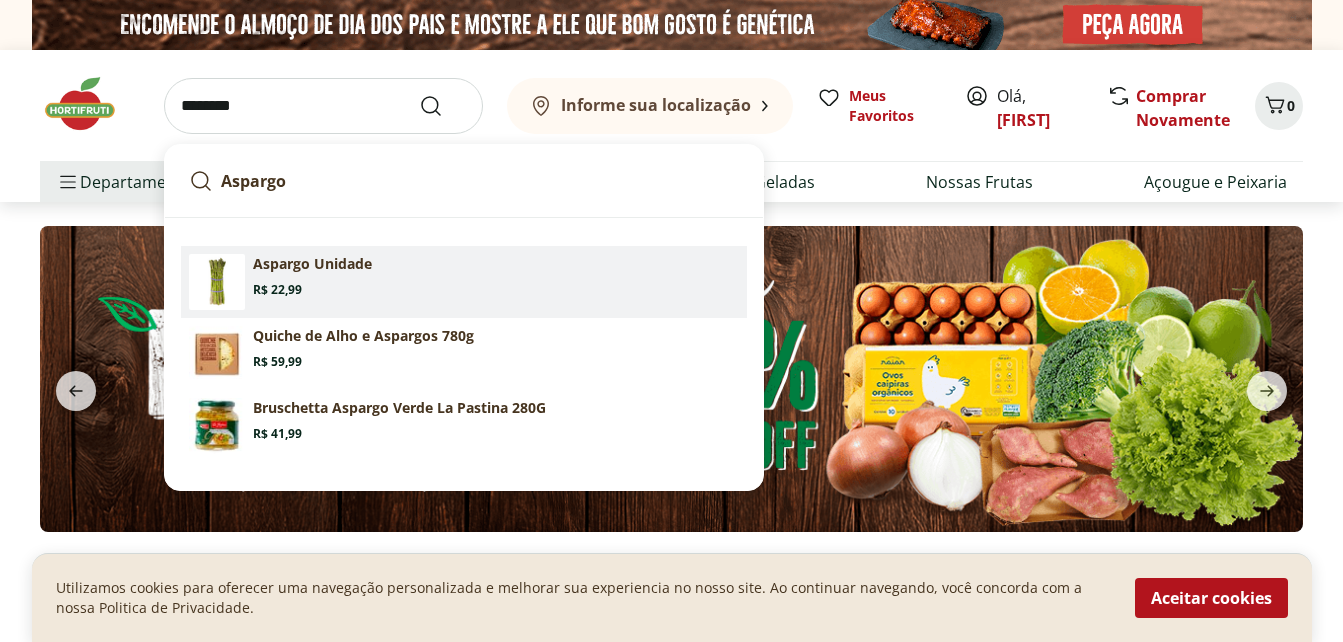 click on "Price: R$ 22,99" at bounding box center (277, 290) 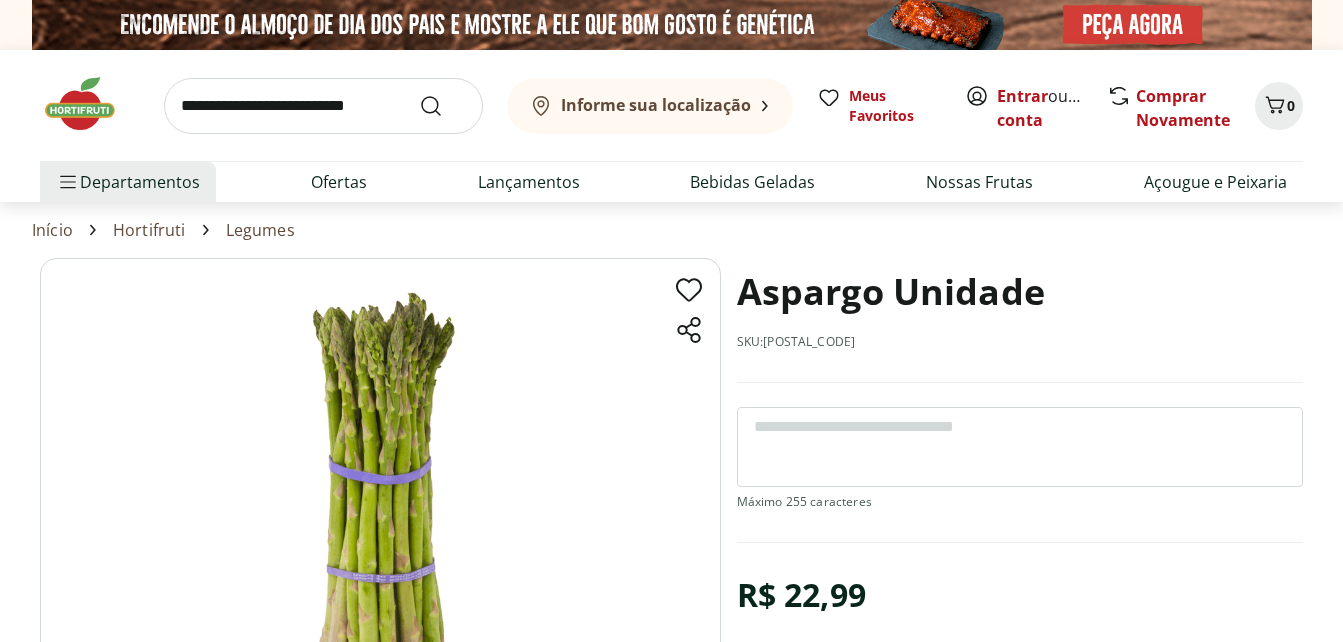 scroll, scrollTop: 0, scrollLeft: 0, axis: both 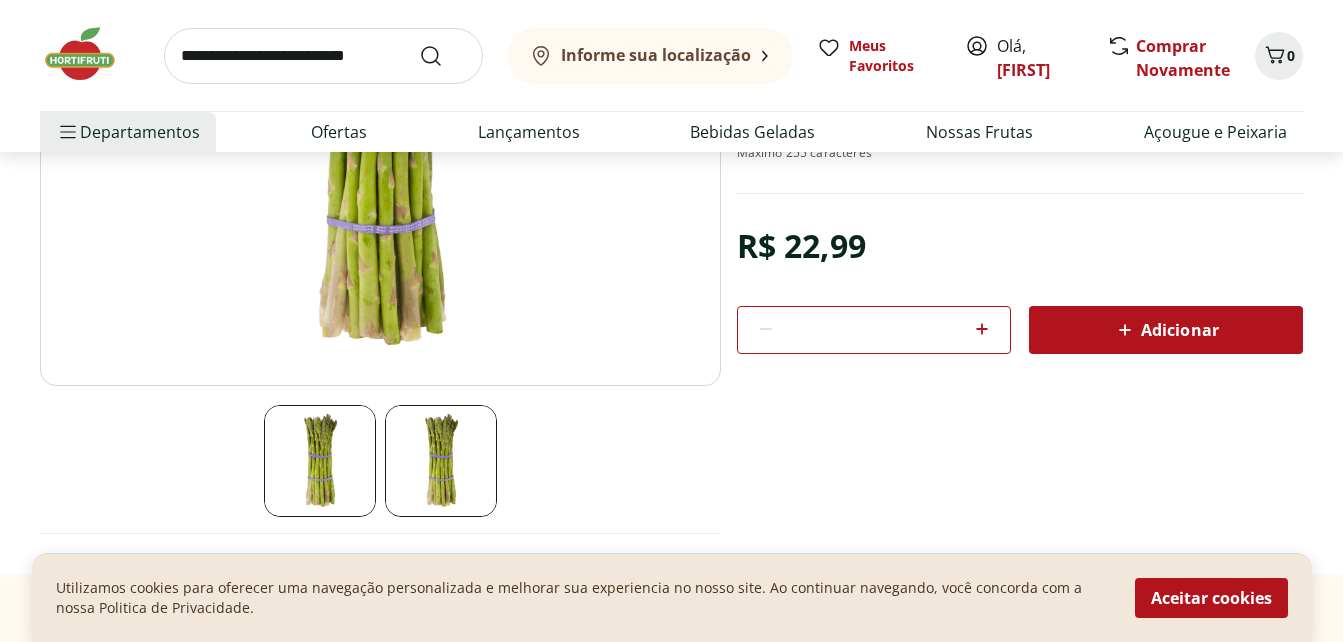 click 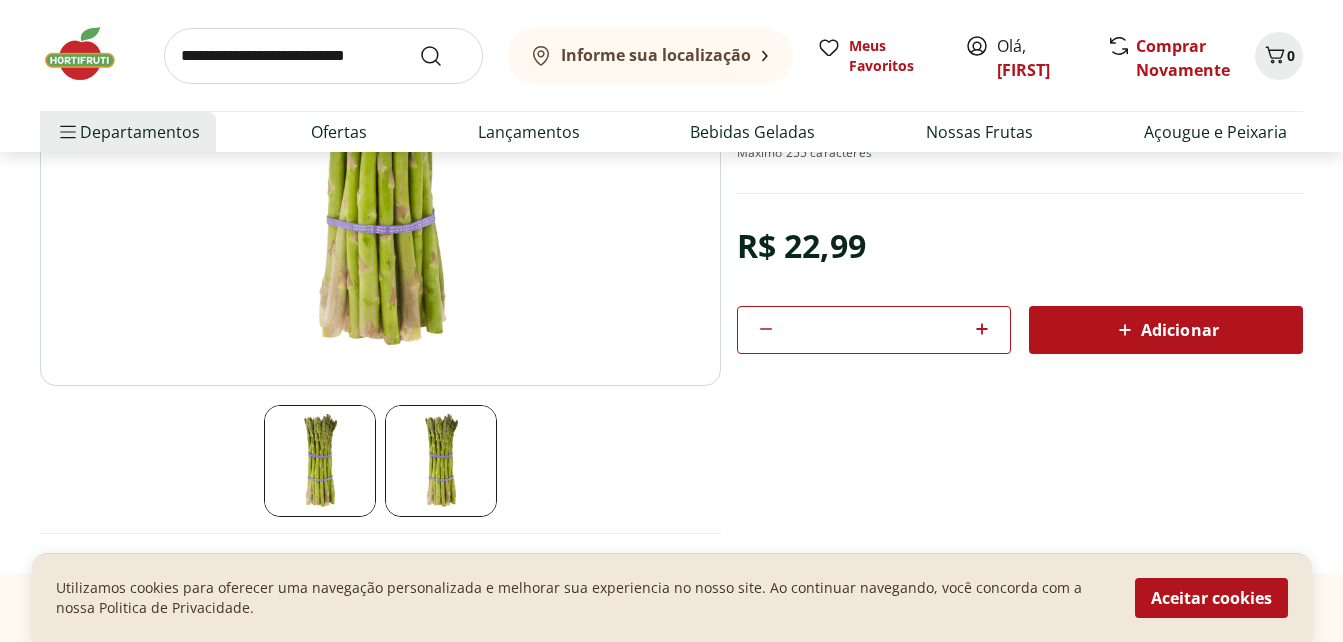 click on "Adicionar" at bounding box center (1166, 330) 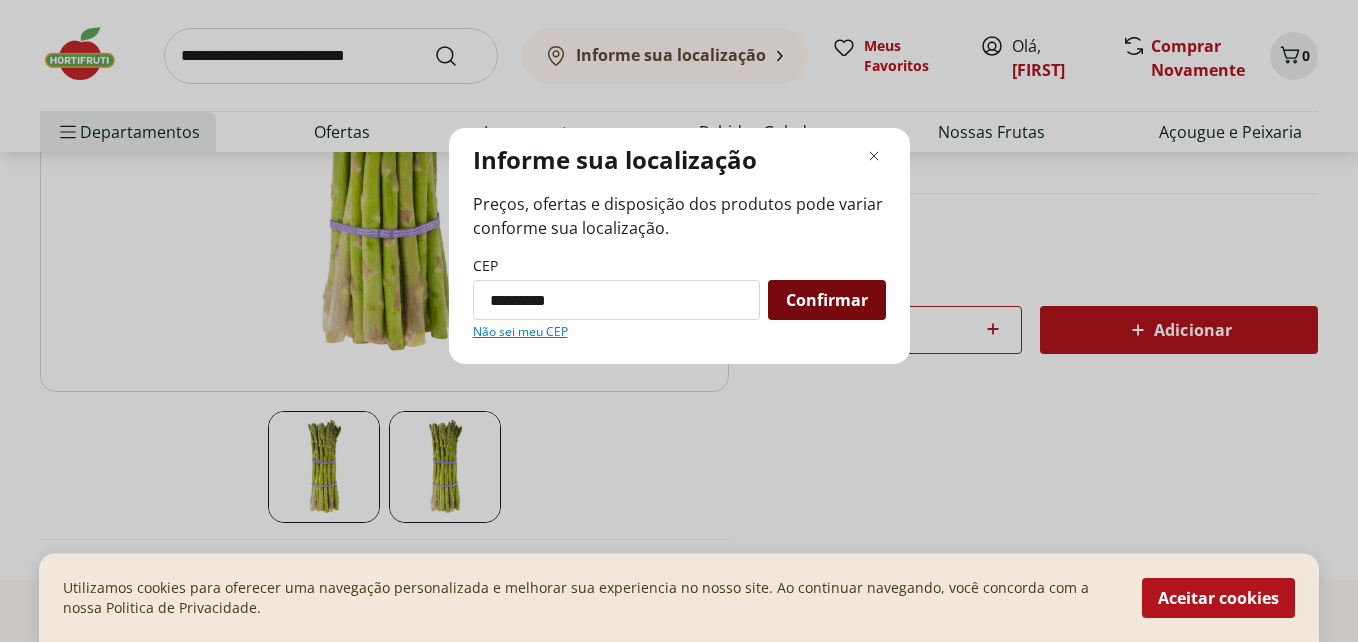 type on "*********" 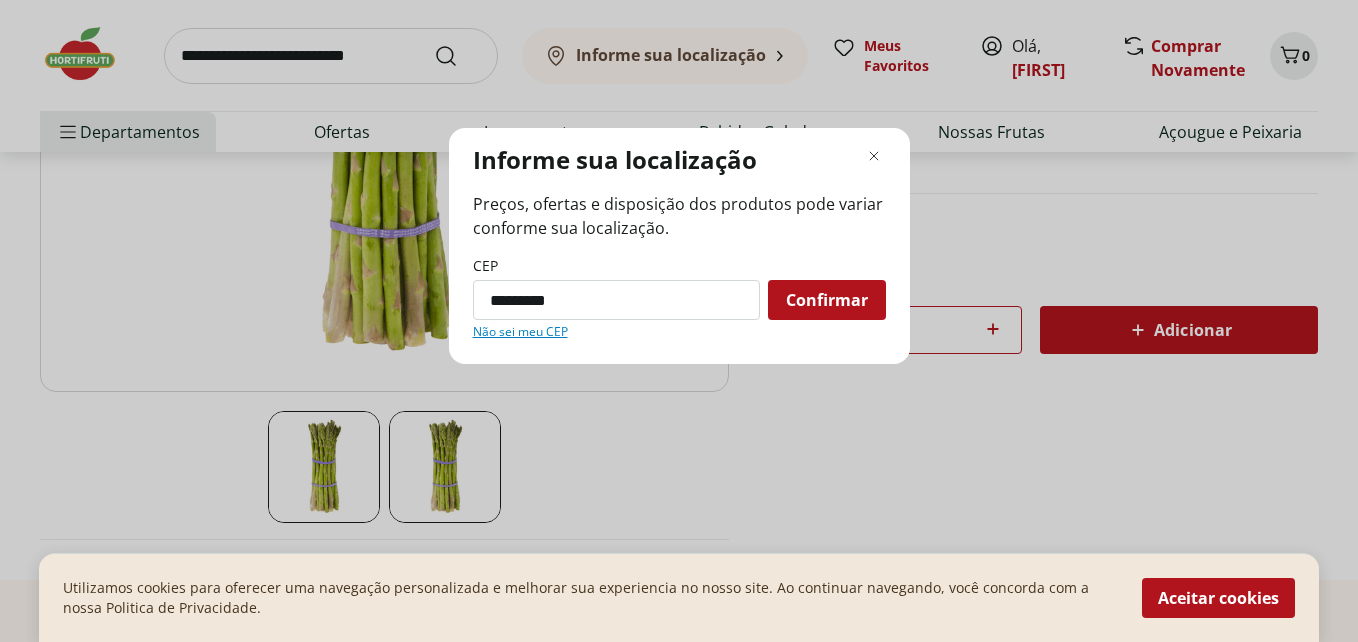 click on "Confirmar" at bounding box center (827, 300) 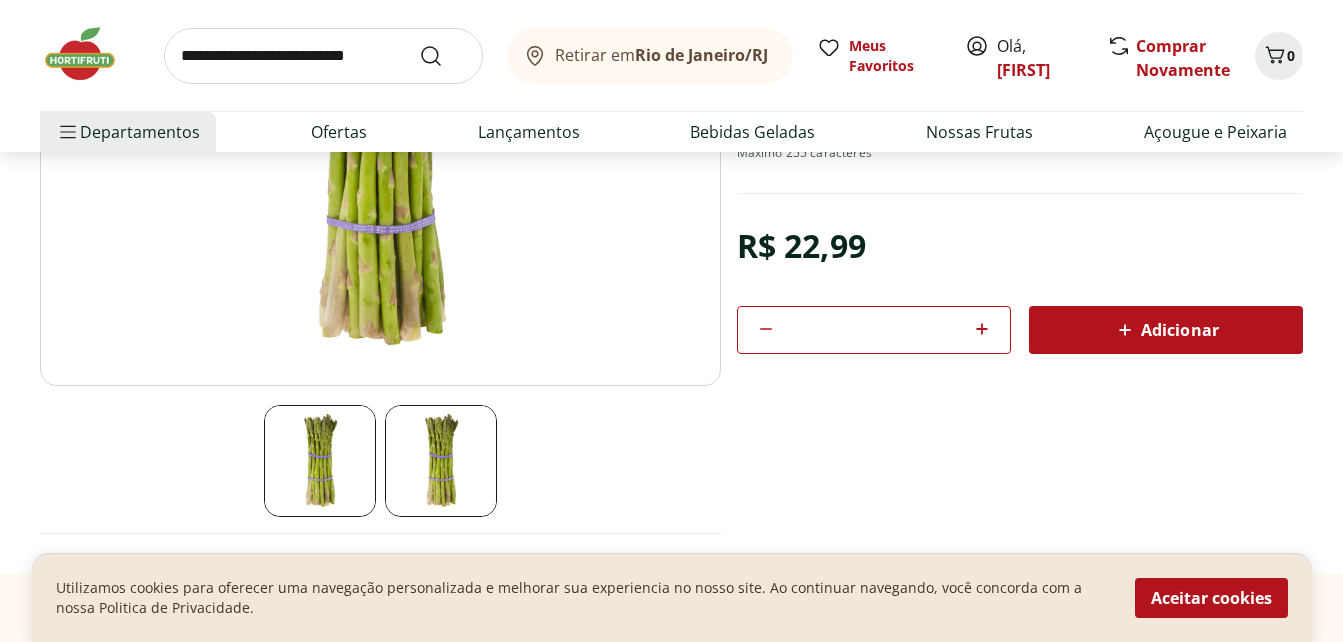 click on "Rio de Janeiro/RJ" at bounding box center (701, 55) 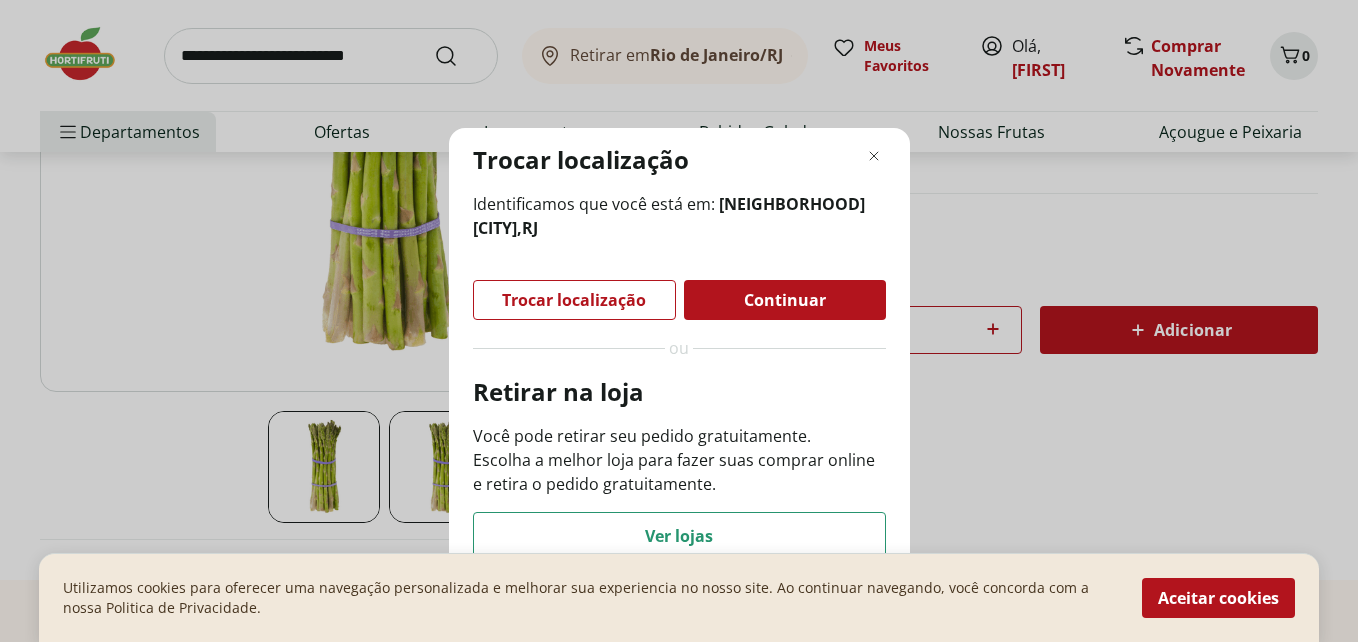 click on "Trocar localização Identificamos que você está em:   Jardim Botânico,   Rio de Janeiro ,  RJ Trocar localização Continuar ou  Retirar na loja Você pode retirar seu pedido gratuitamente.  Escolha a melhor loja para fazer suas comprar online e retira o pedido gratuitamente. Ver lojas" at bounding box center (679, 321) 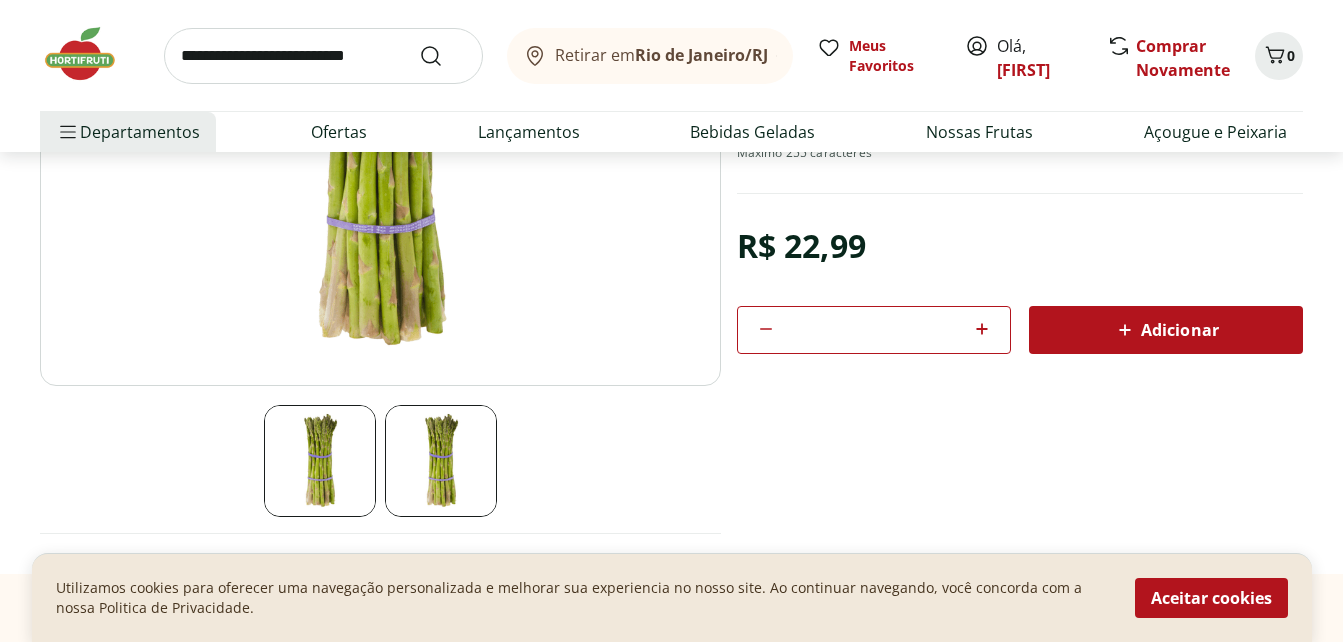 click on "Rio de Janeiro/RJ" at bounding box center [701, 55] 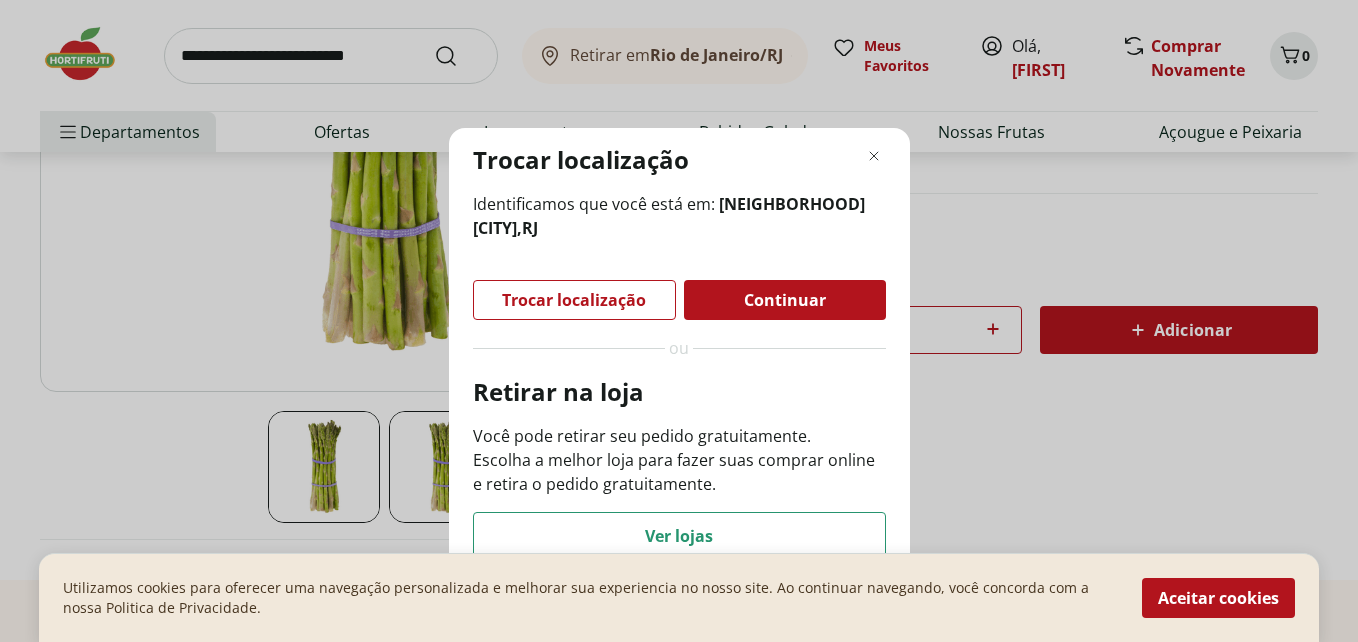 click on "Continuar" at bounding box center [785, 300] 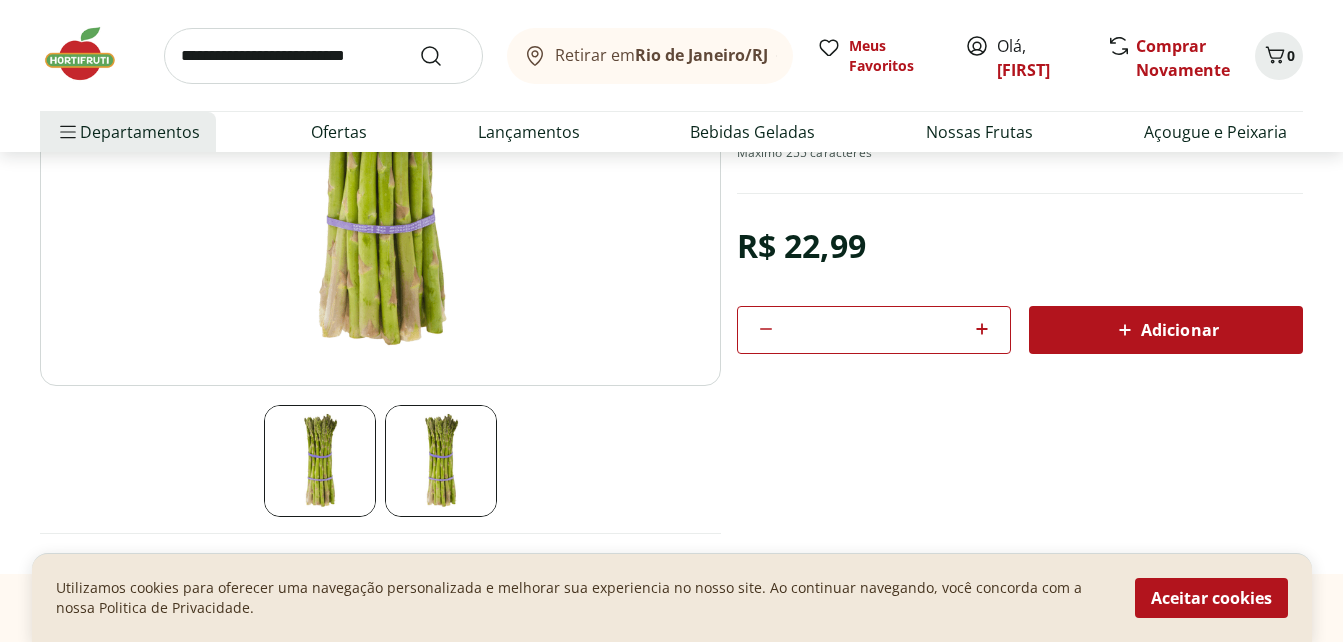 click on "Rio de Janeiro/RJ" at bounding box center (701, 55) 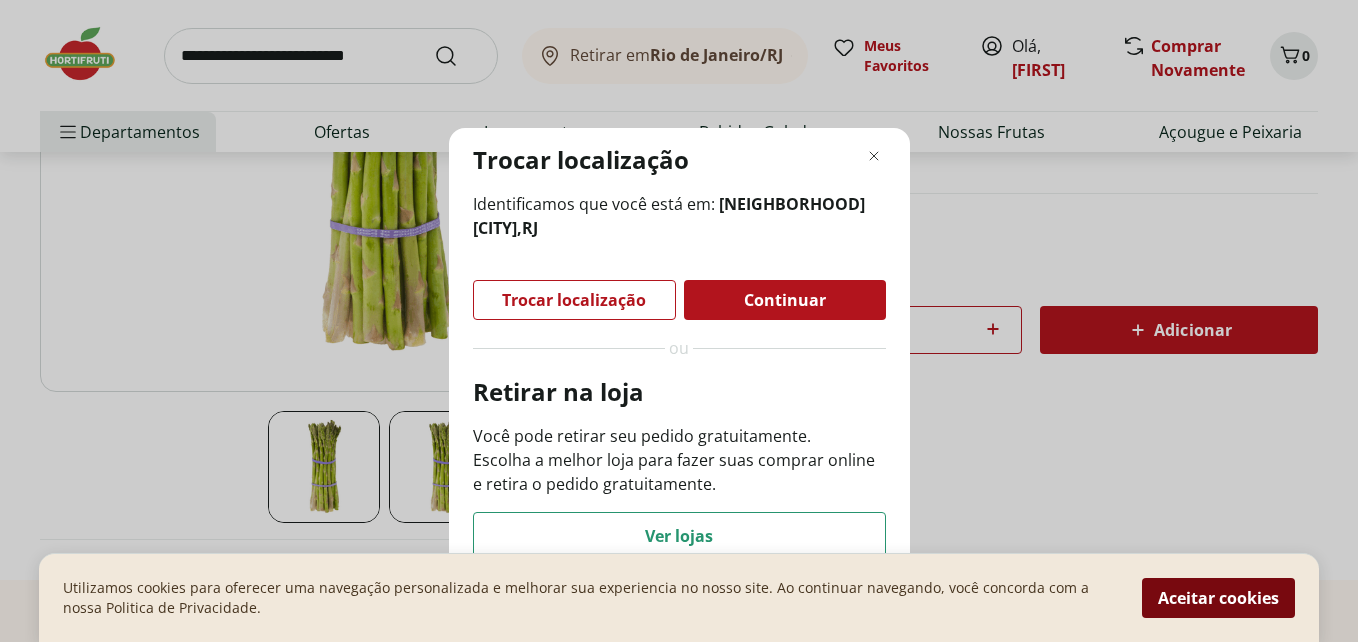 click on "Aceitar cookies" at bounding box center [1218, 598] 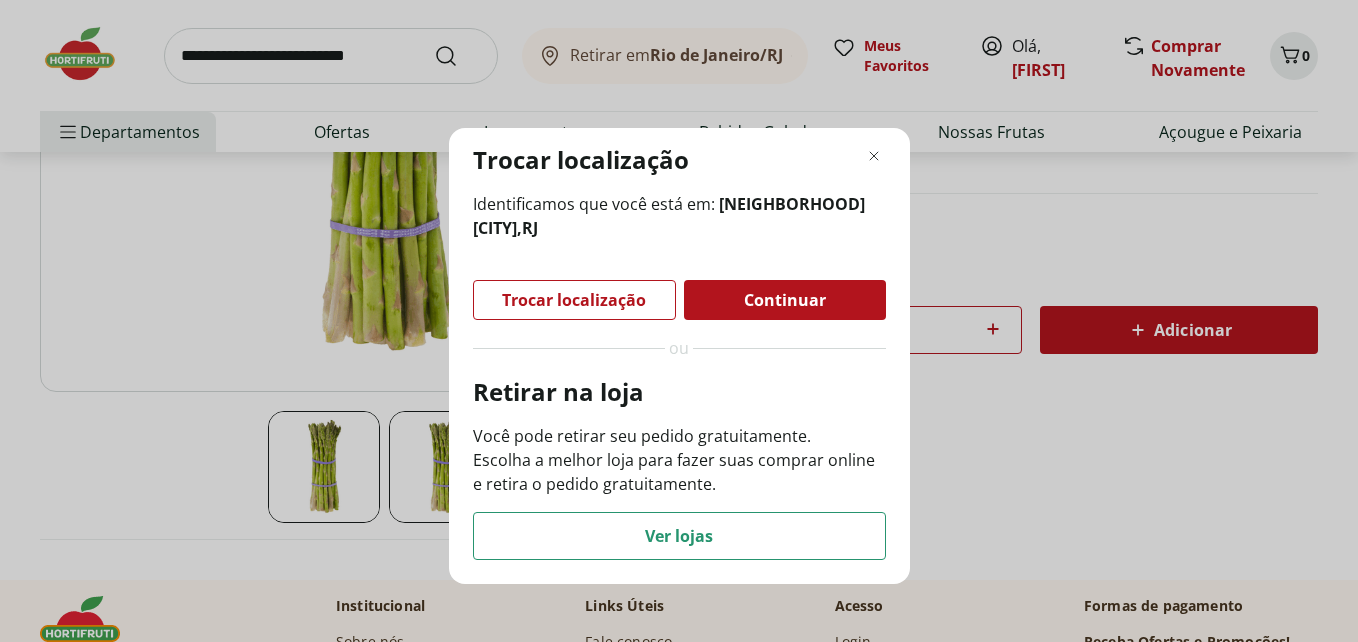 click on "Trocar localização Identificamos que você está em:   Jardim Botânico,   Rio de Janeiro ,  RJ Trocar localização Continuar ou  Retirar na loja Você pode retirar seu pedido gratuitamente.  Escolha a melhor loja para fazer suas comprar online e retira o pedido gratuitamente. Ver lojas" at bounding box center [679, 321] 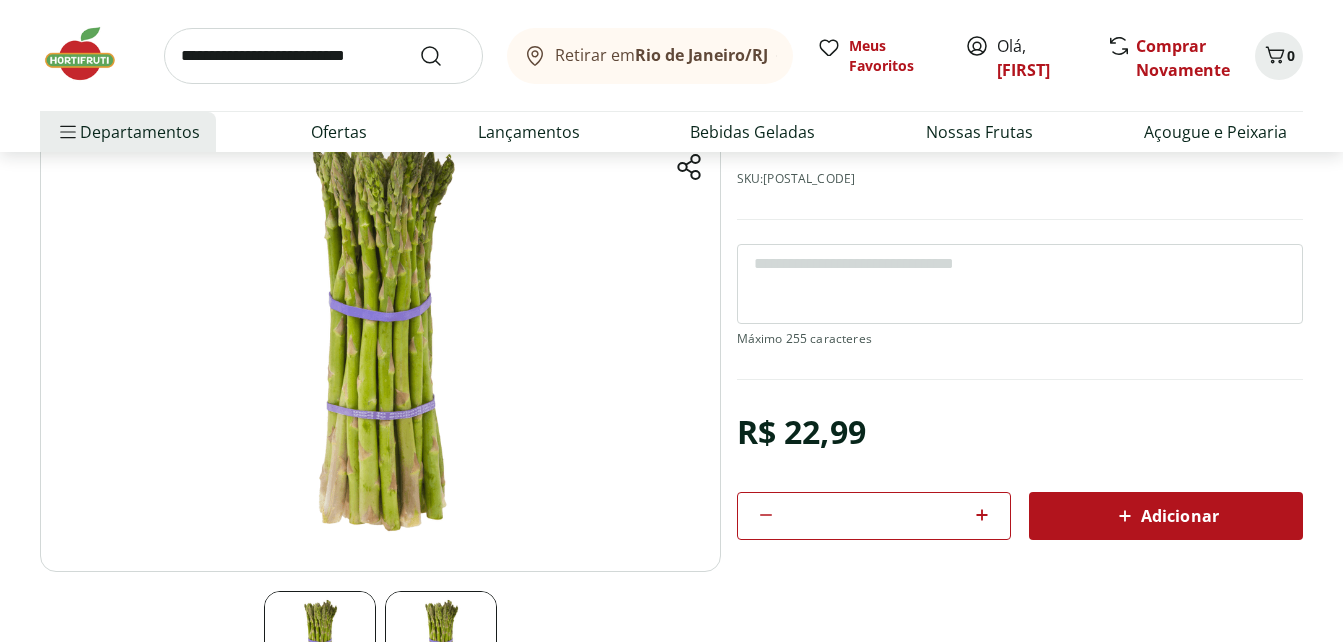 scroll, scrollTop: 0, scrollLeft: 0, axis: both 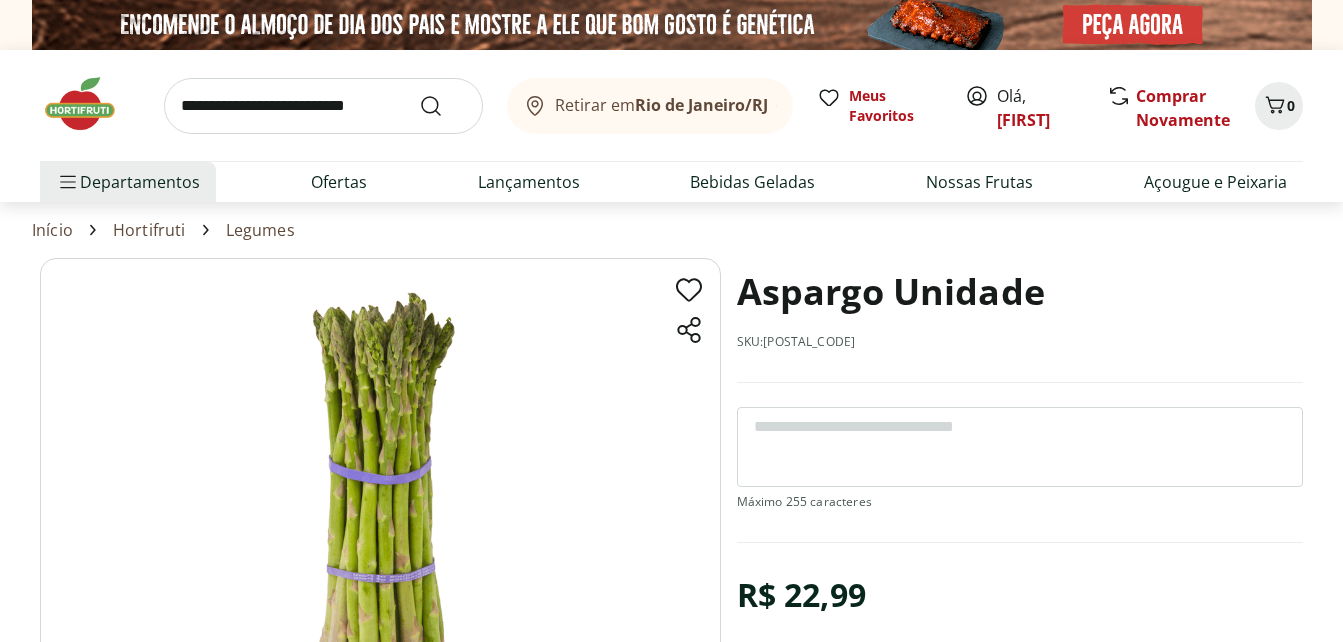 click 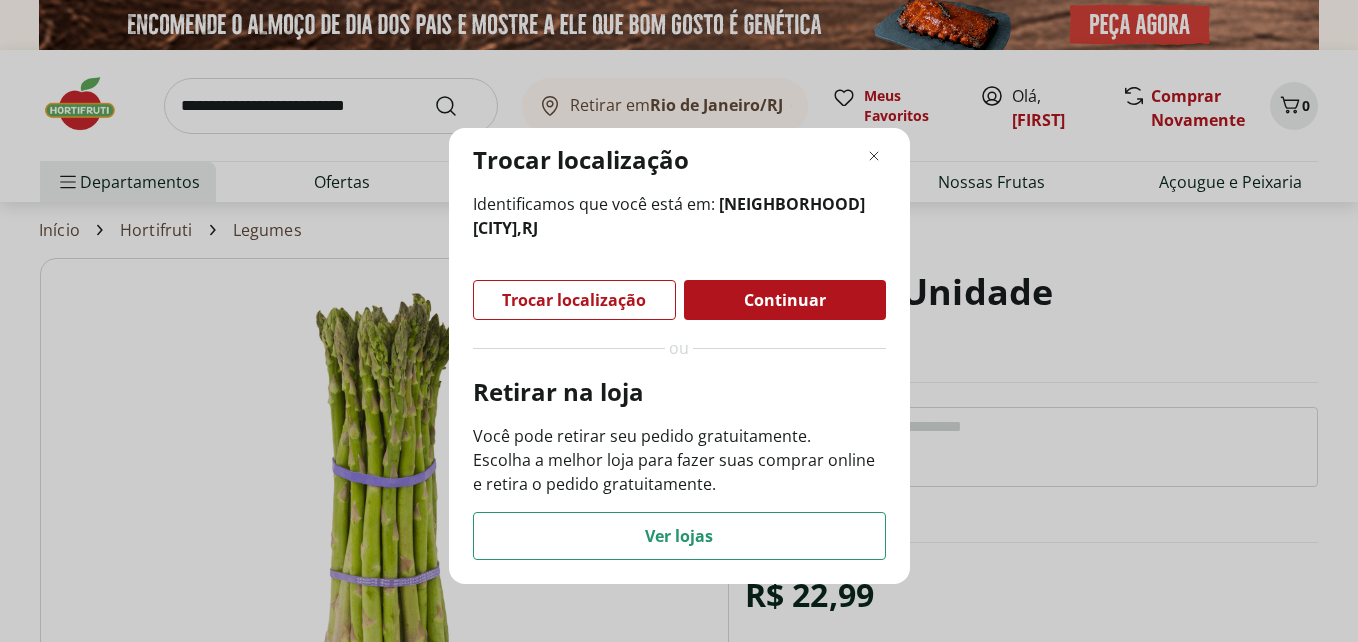 click on "Continuar" at bounding box center (785, 300) 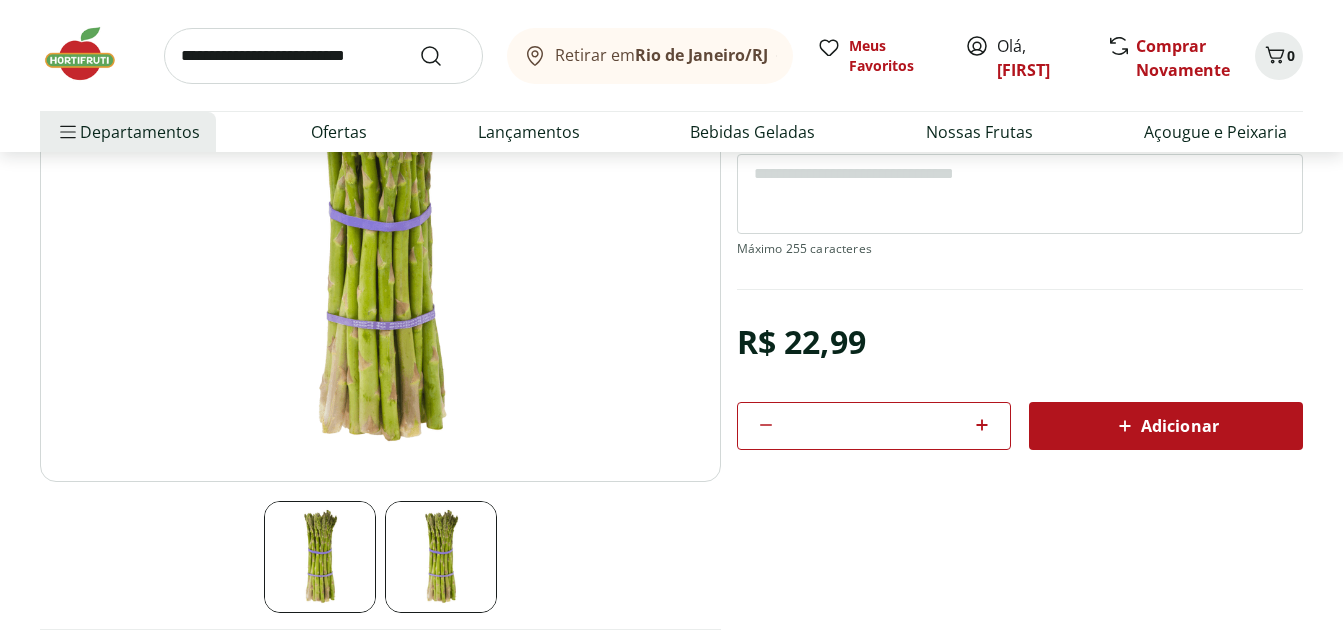 scroll, scrollTop: 258, scrollLeft: 0, axis: vertical 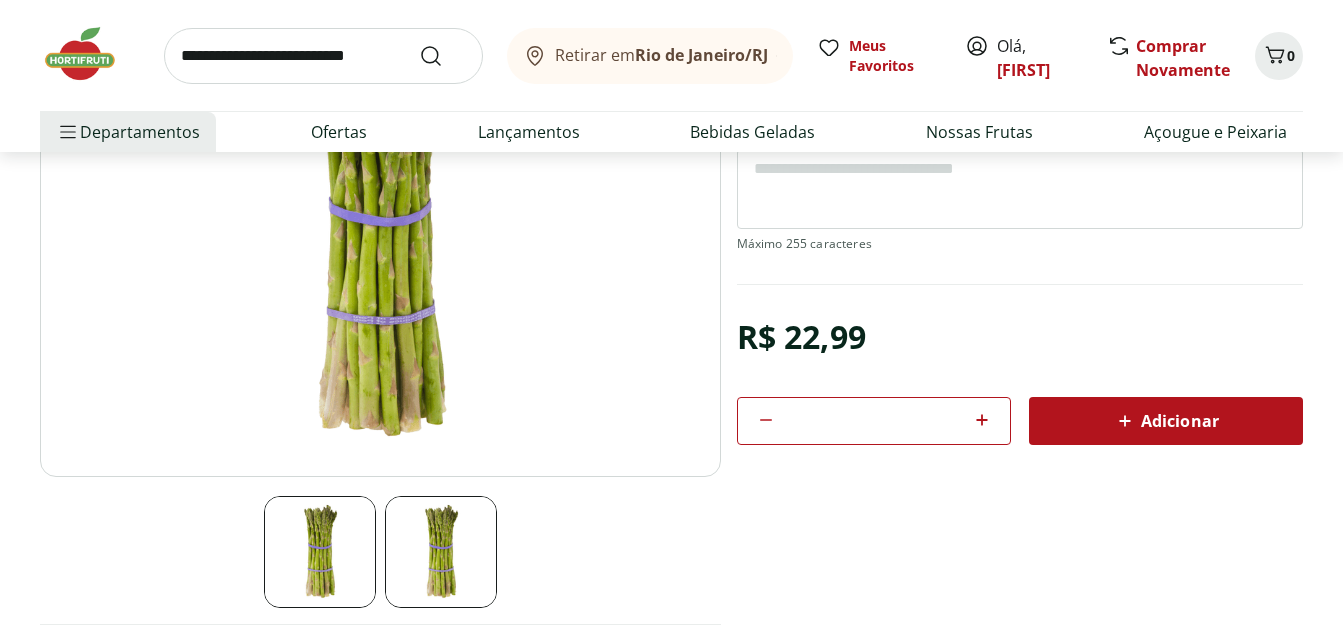 click 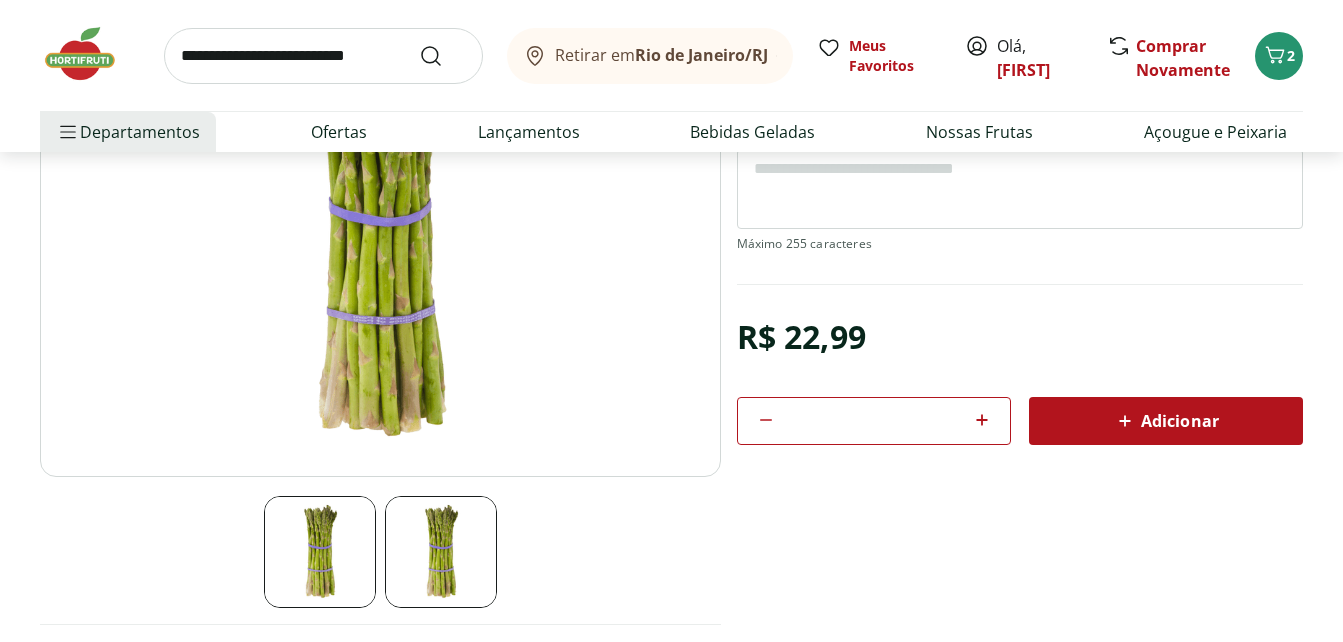scroll, scrollTop: 0, scrollLeft: 0, axis: both 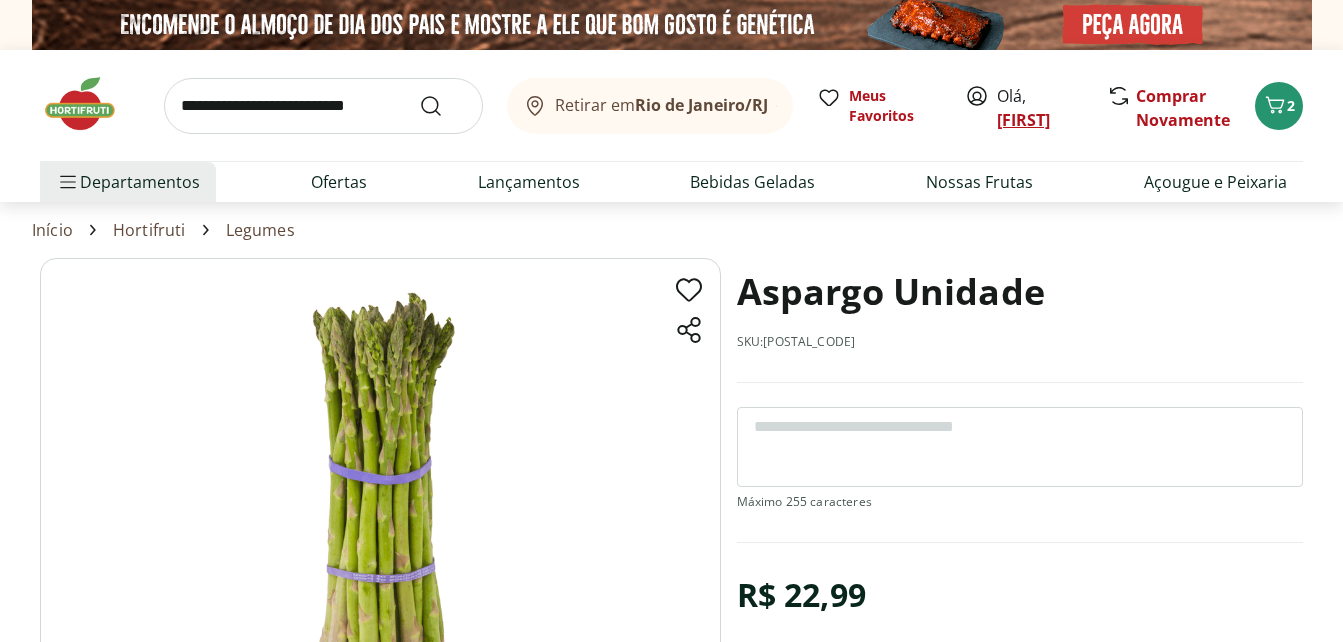 click on "[FIRST]" at bounding box center [1023, 120] 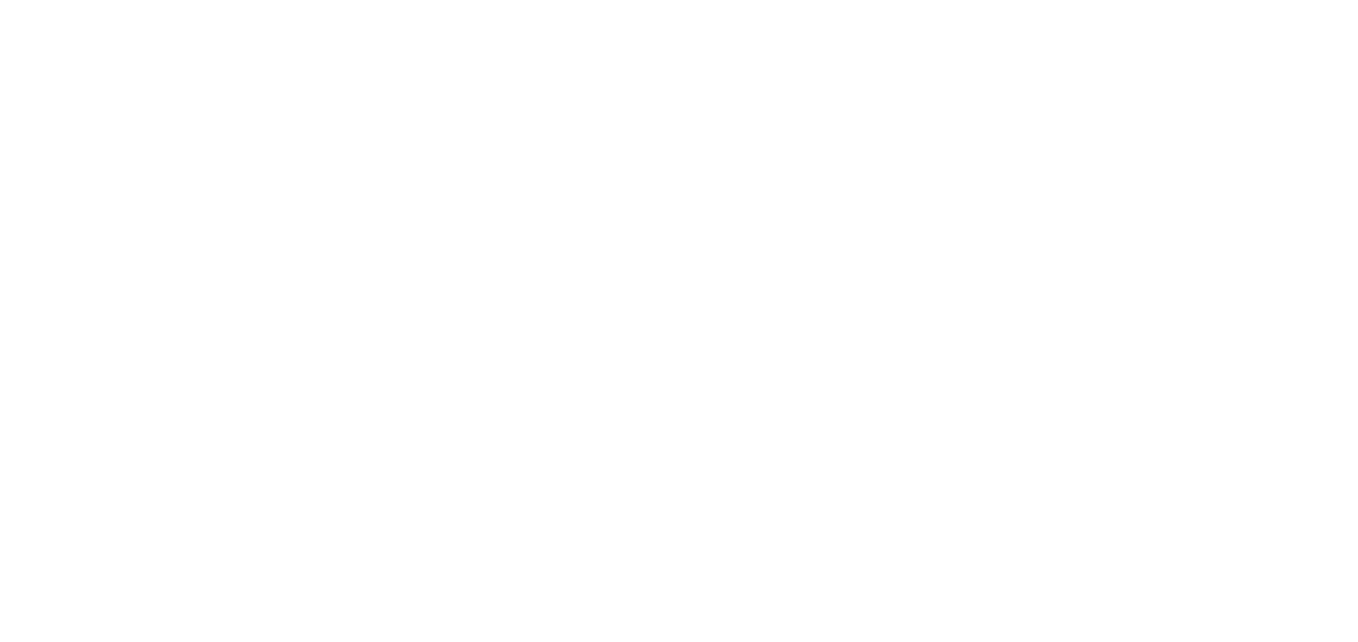 scroll, scrollTop: 0, scrollLeft: 0, axis: both 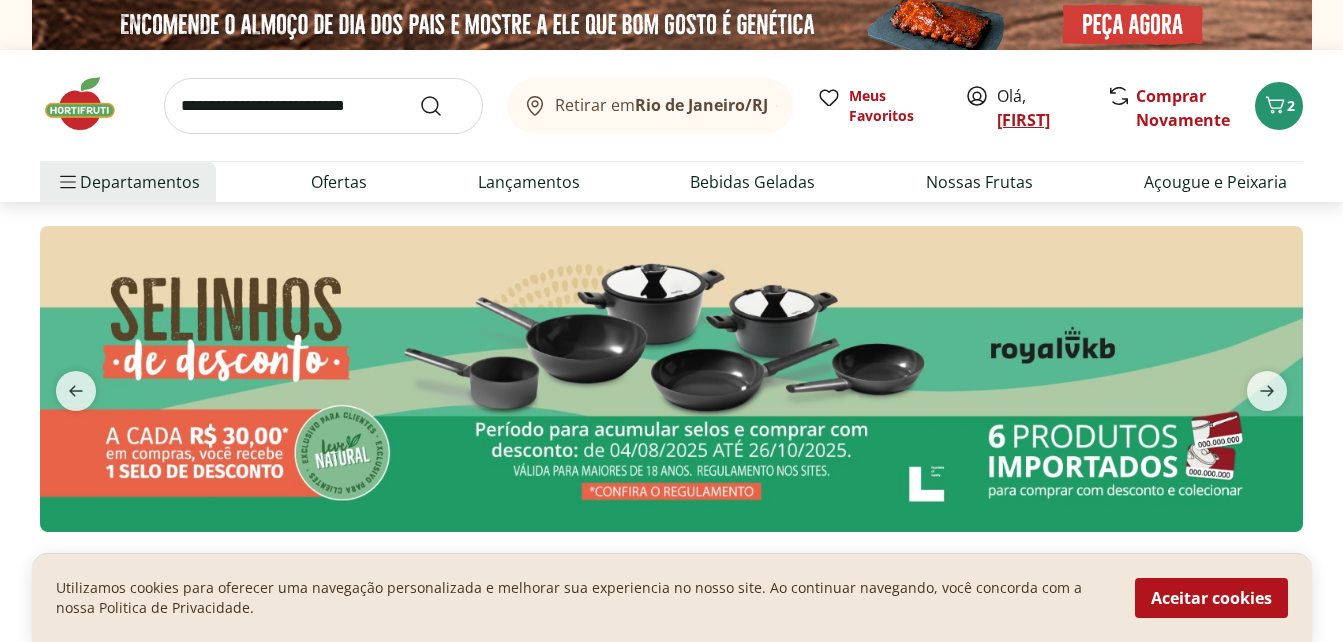 click on "[FIRST]" at bounding box center [1023, 120] 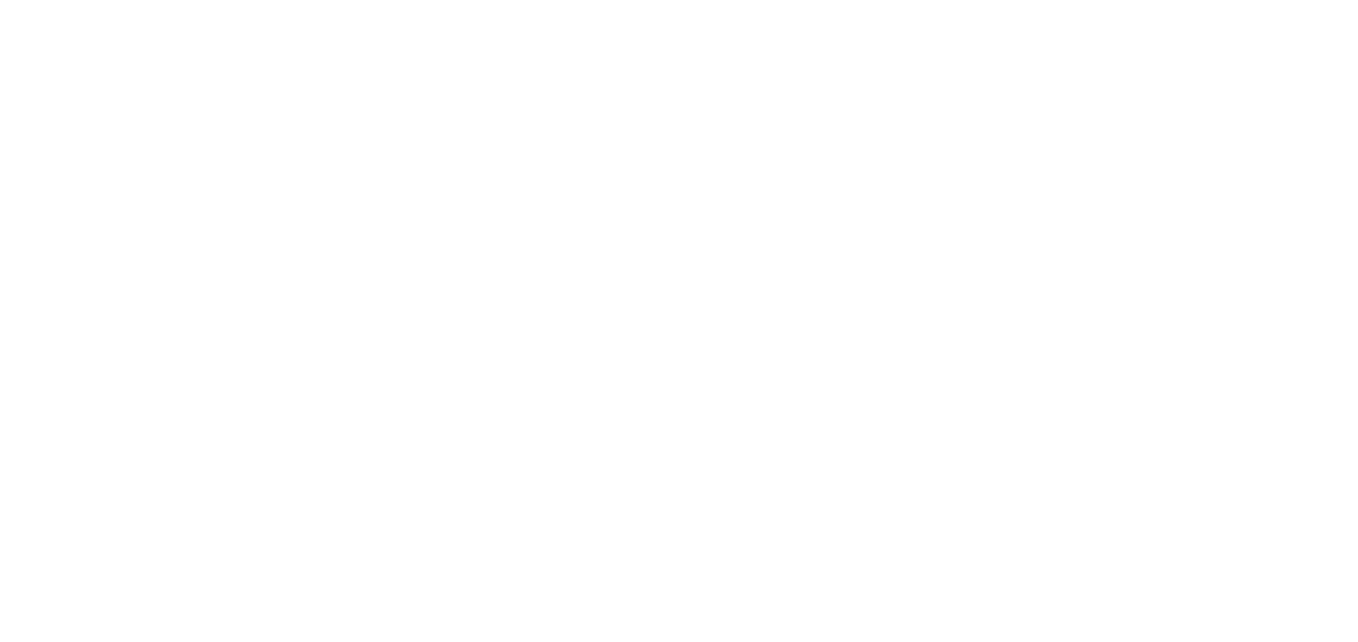 scroll, scrollTop: 0, scrollLeft: 0, axis: both 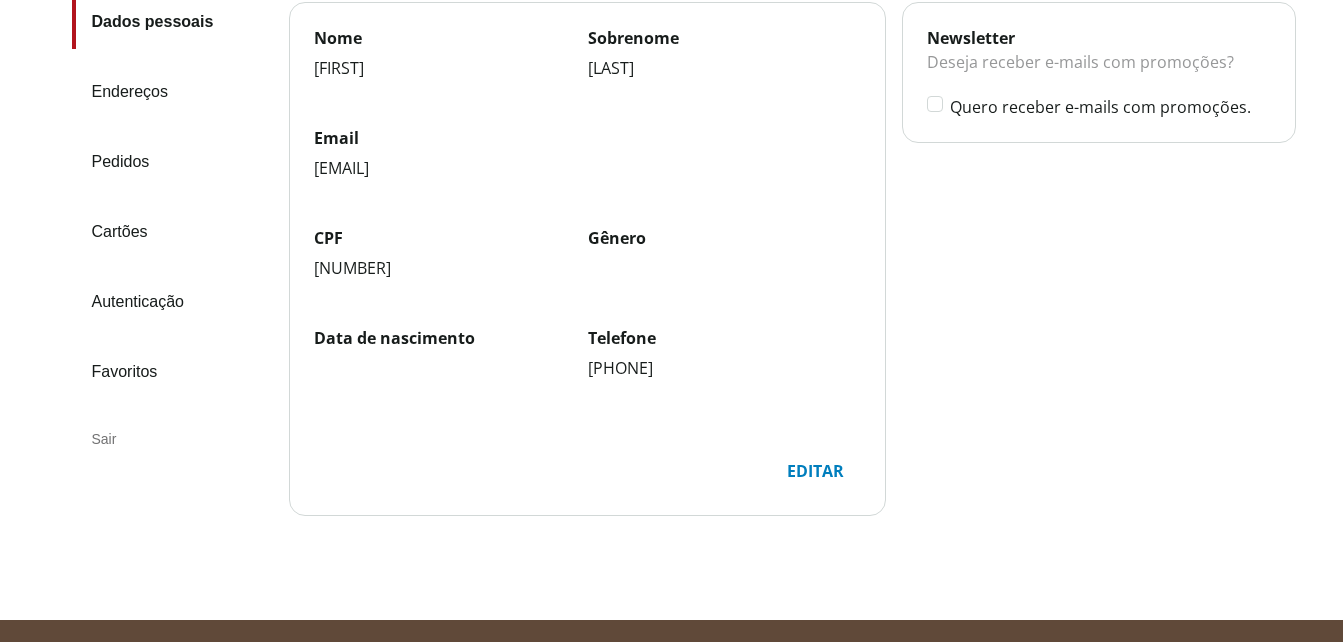 click on "Sair" at bounding box center [172, 439] 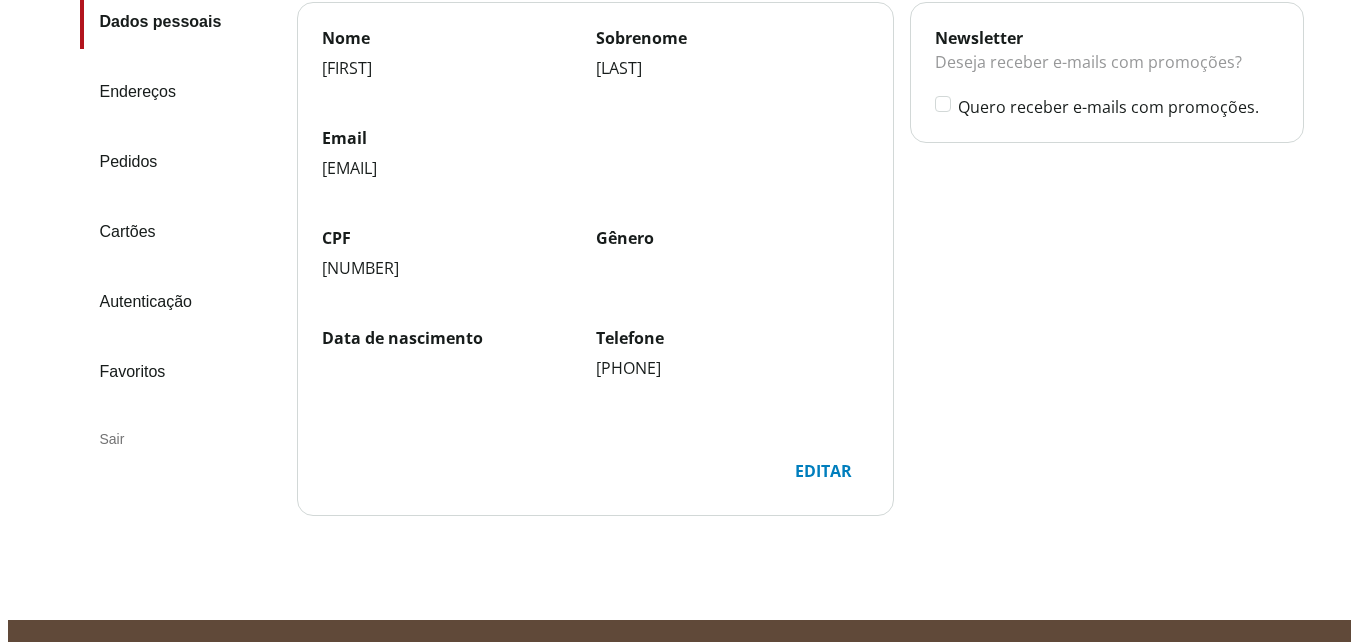 scroll, scrollTop: 0, scrollLeft: 0, axis: both 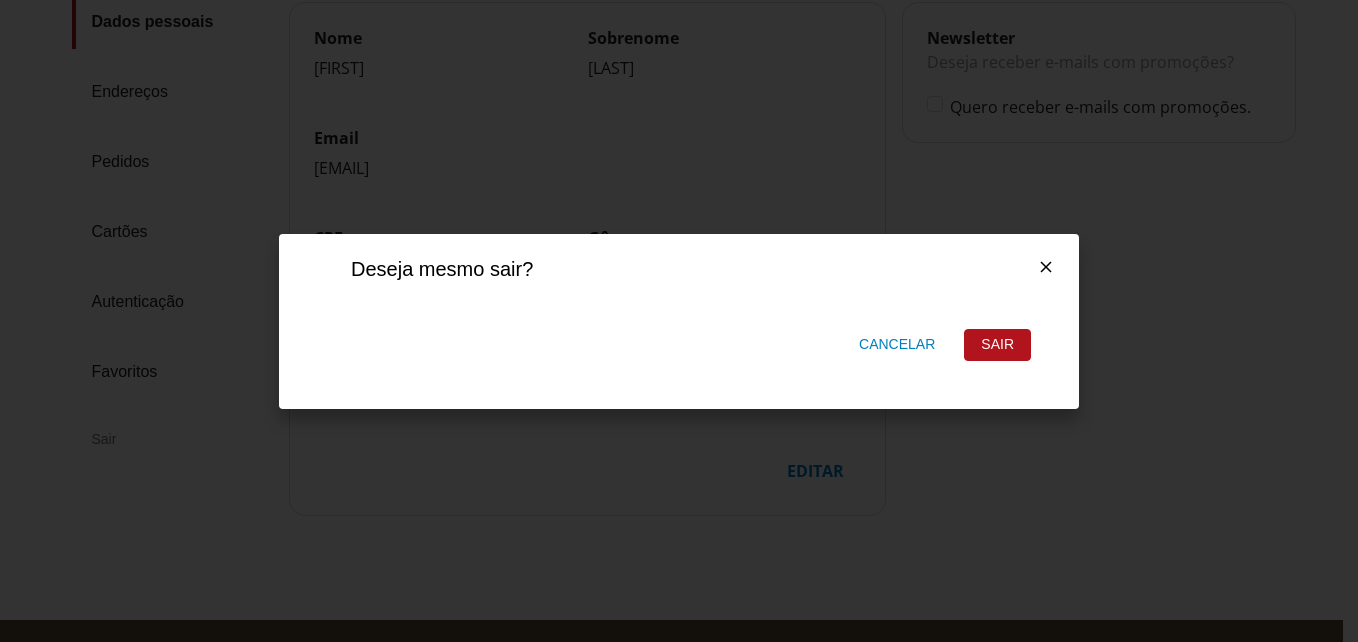 click on "Sair" at bounding box center [997, 345] 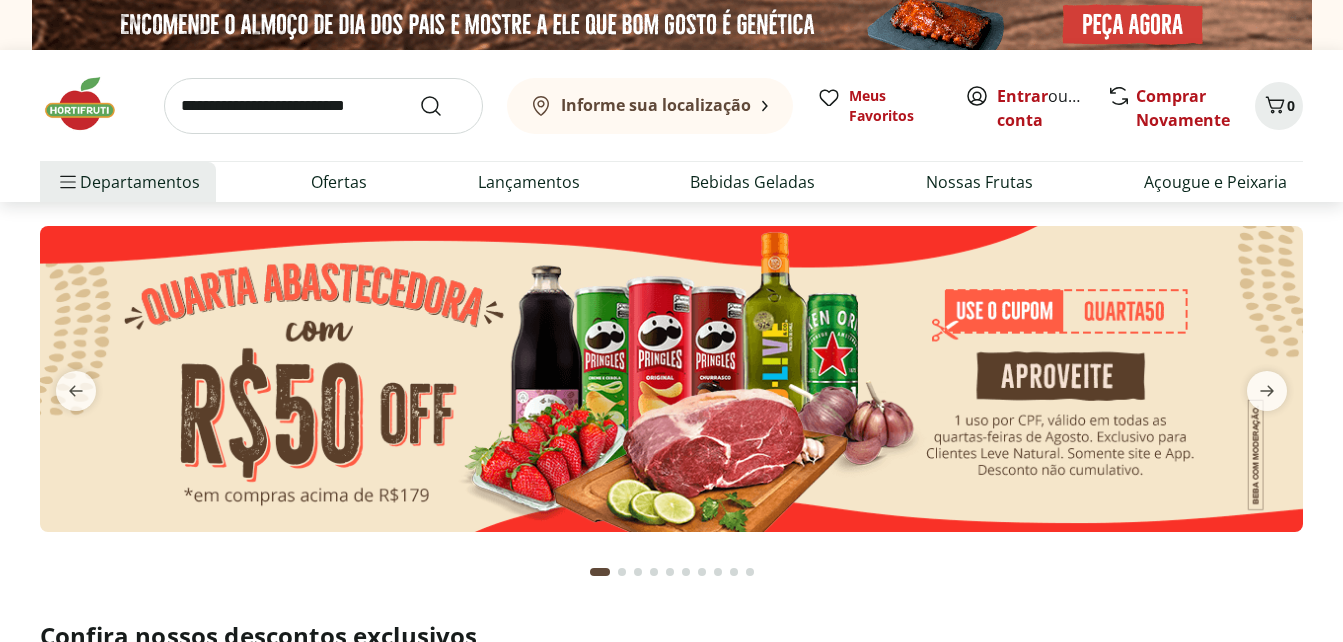 scroll, scrollTop: 0, scrollLeft: 0, axis: both 